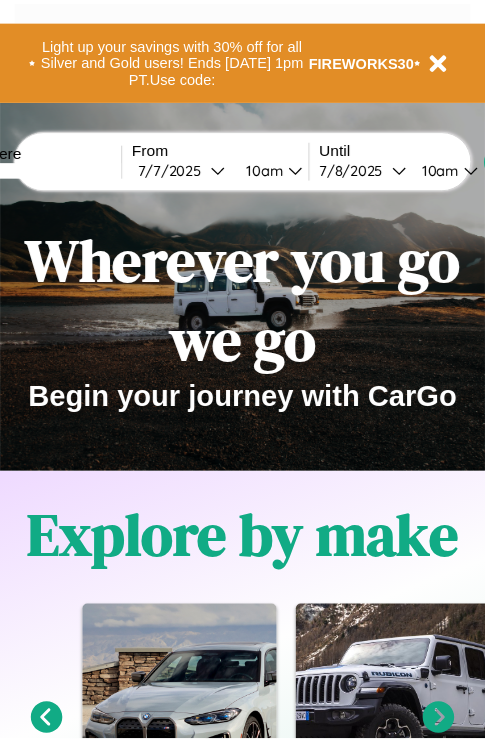 scroll, scrollTop: 0, scrollLeft: 0, axis: both 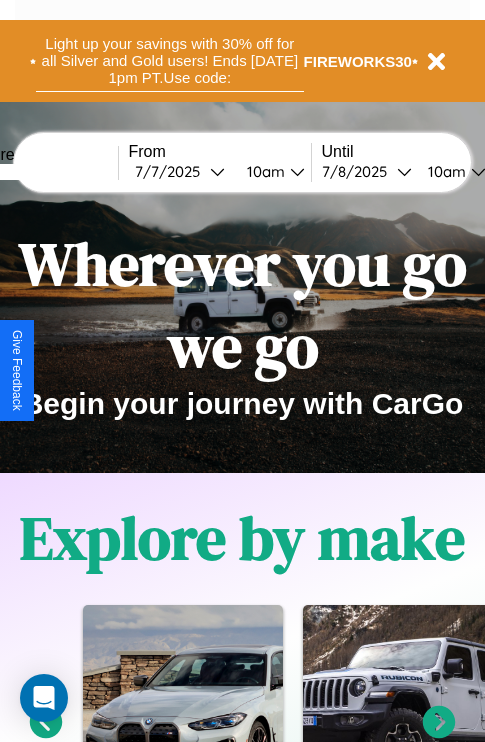 click on "Light up your savings with 30% off for all Silver and Gold users! Ends [DATE] 1pm PT.  Use code:" at bounding box center [170, 61] 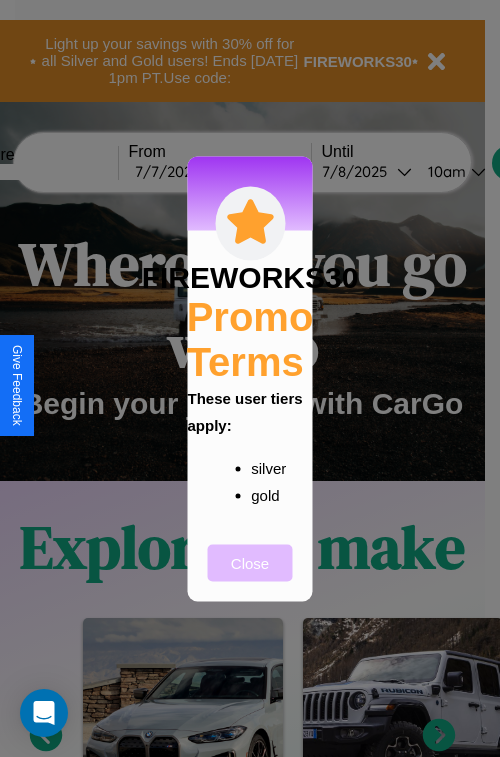 click on "Close" at bounding box center (250, 562) 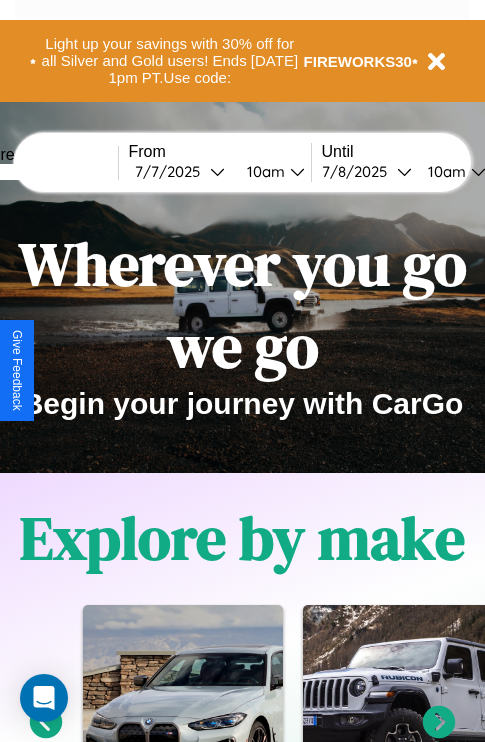 scroll, scrollTop: 308, scrollLeft: 0, axis: vertical 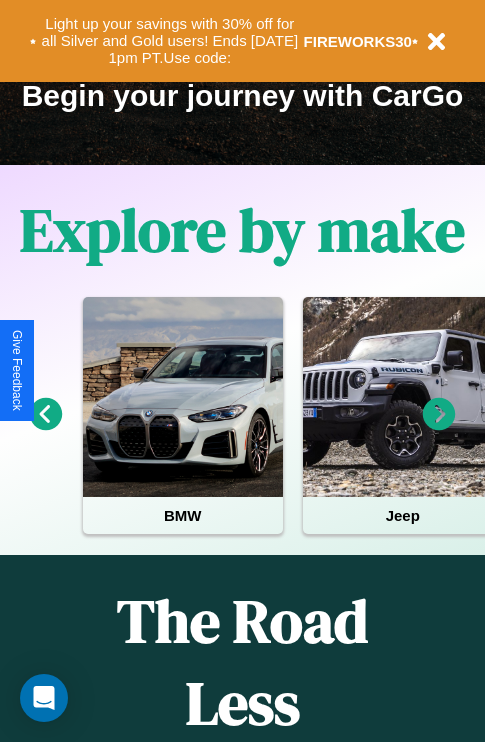 click 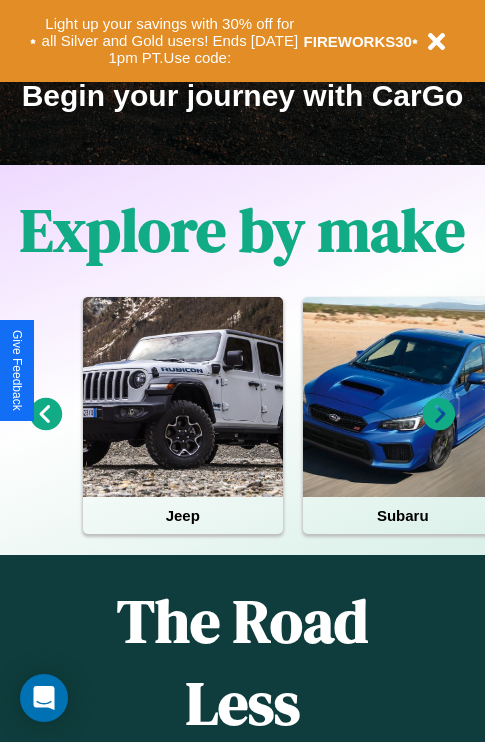 click 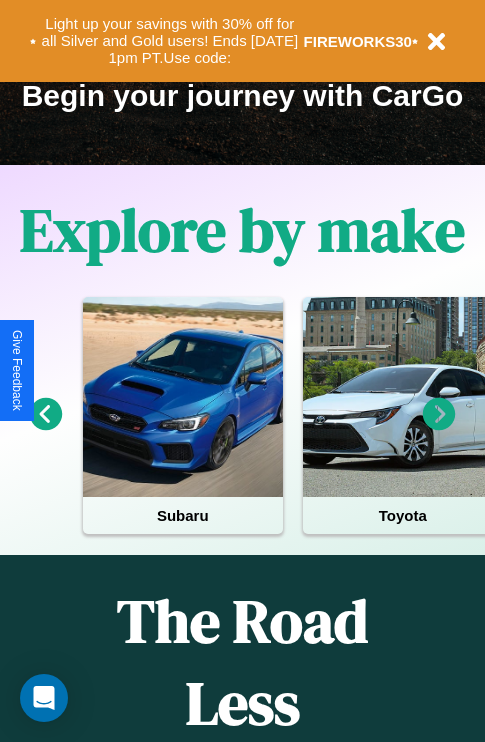 click 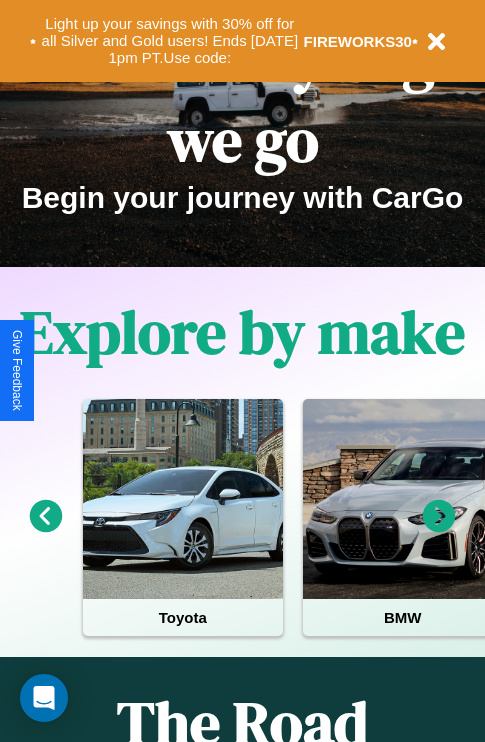 scroll, scrollTop: 0, scrollLeft: 0, axis: both 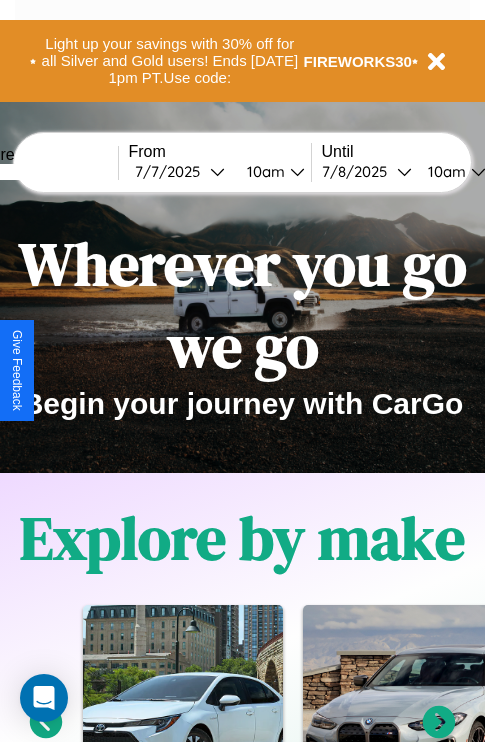 click at bounding box center [43, 172] 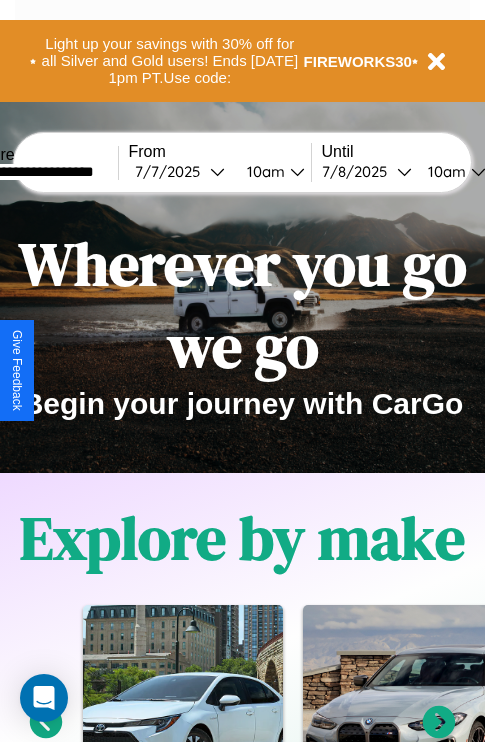type on "**********" 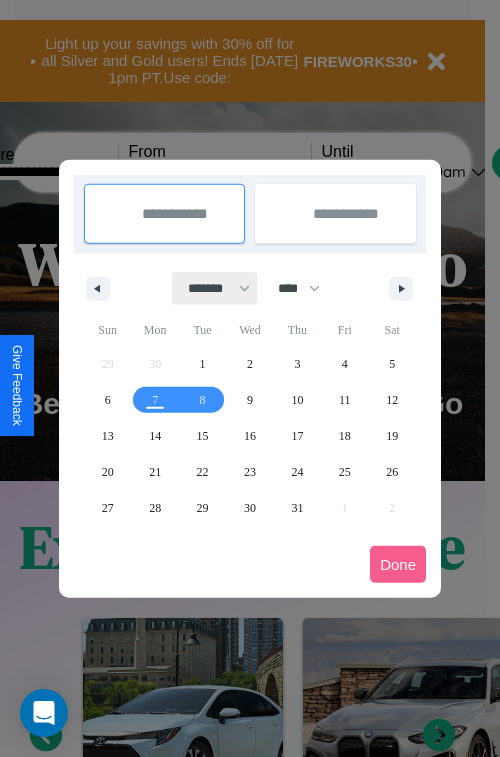 click on "******* ******** ***** ***** *** **** **** ****** ********* ******* ******** ********" at bounding box center [215, 288] 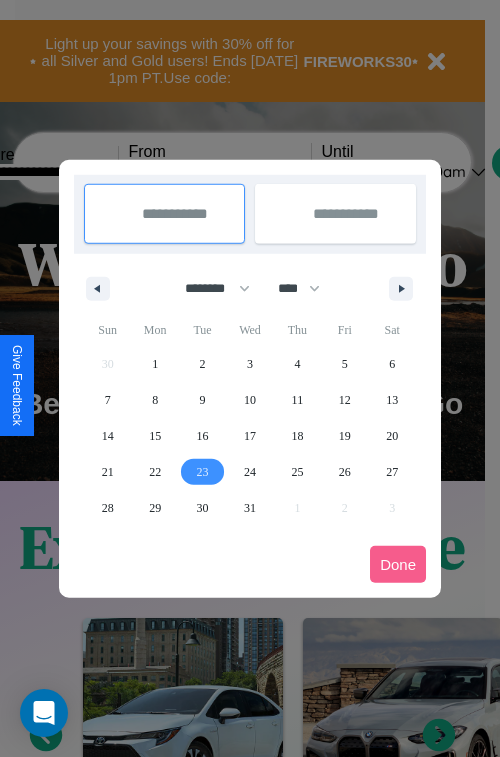 click on "23" at bounding box center [203, 472] 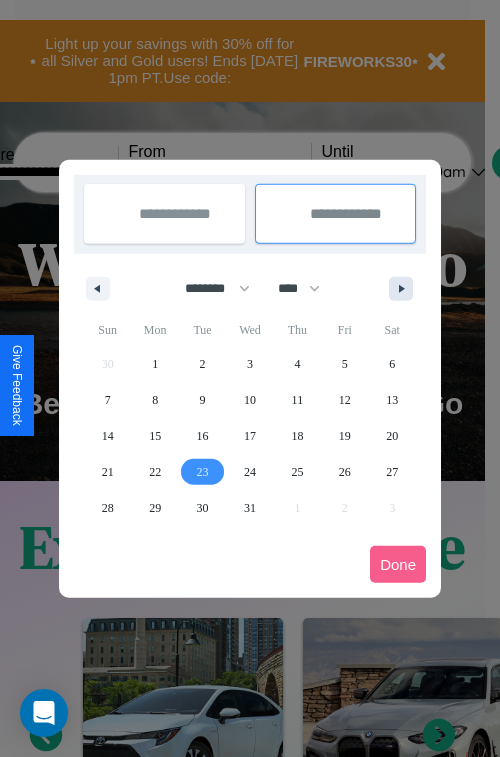click at bounding box center (405, 289) 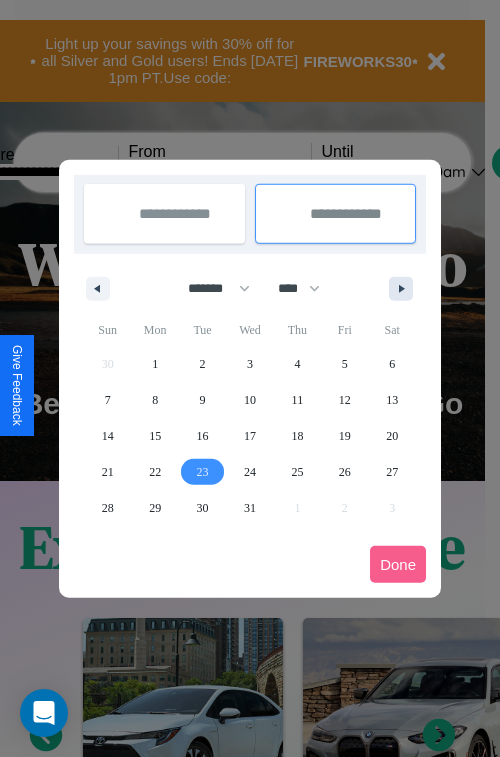 select on "****" 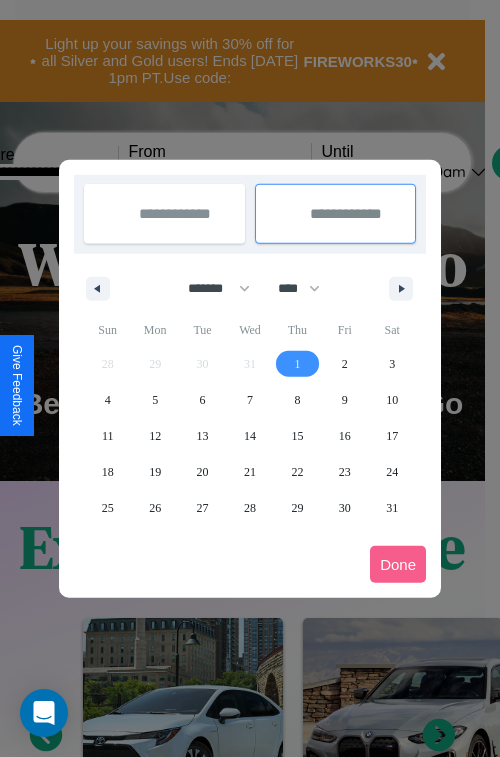 click on "1" at bounding box center (297, 364) 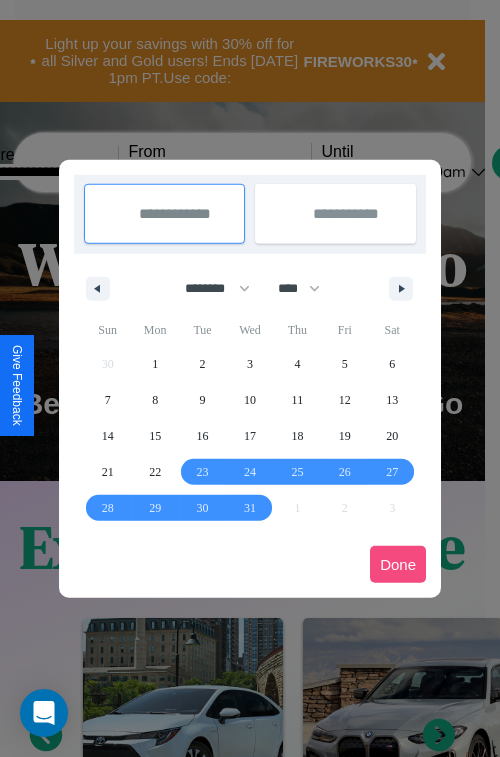 click on "Done" at bounding box center (398, 564) 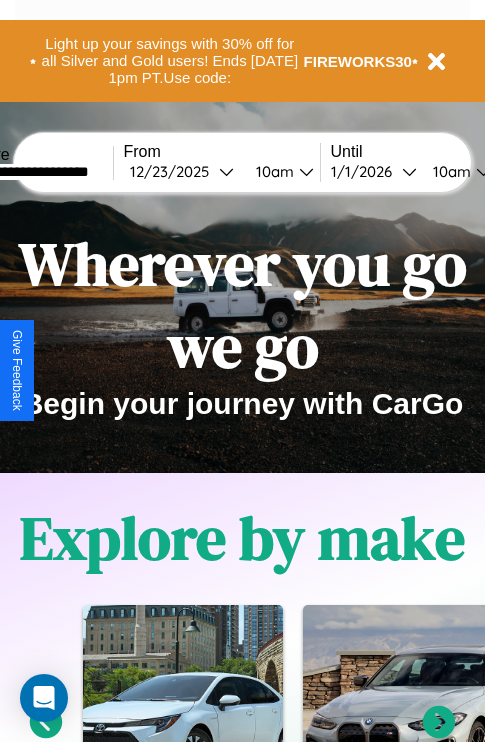 scroll, scrollTop: 0, scrollLeft: 73, axis: horizontal 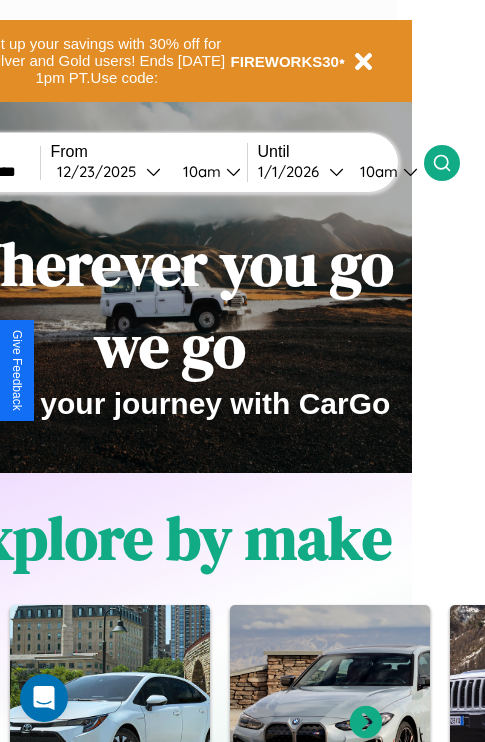 click 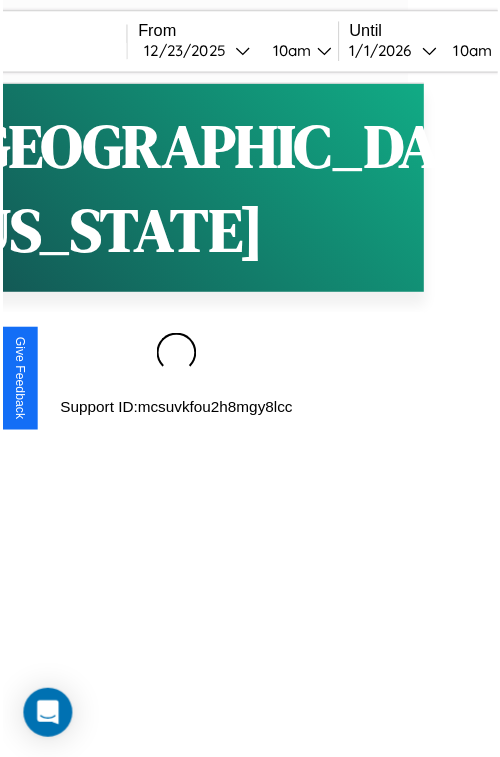 scroll, scrollTop: 0, scrollLeft: 0, axis: both 